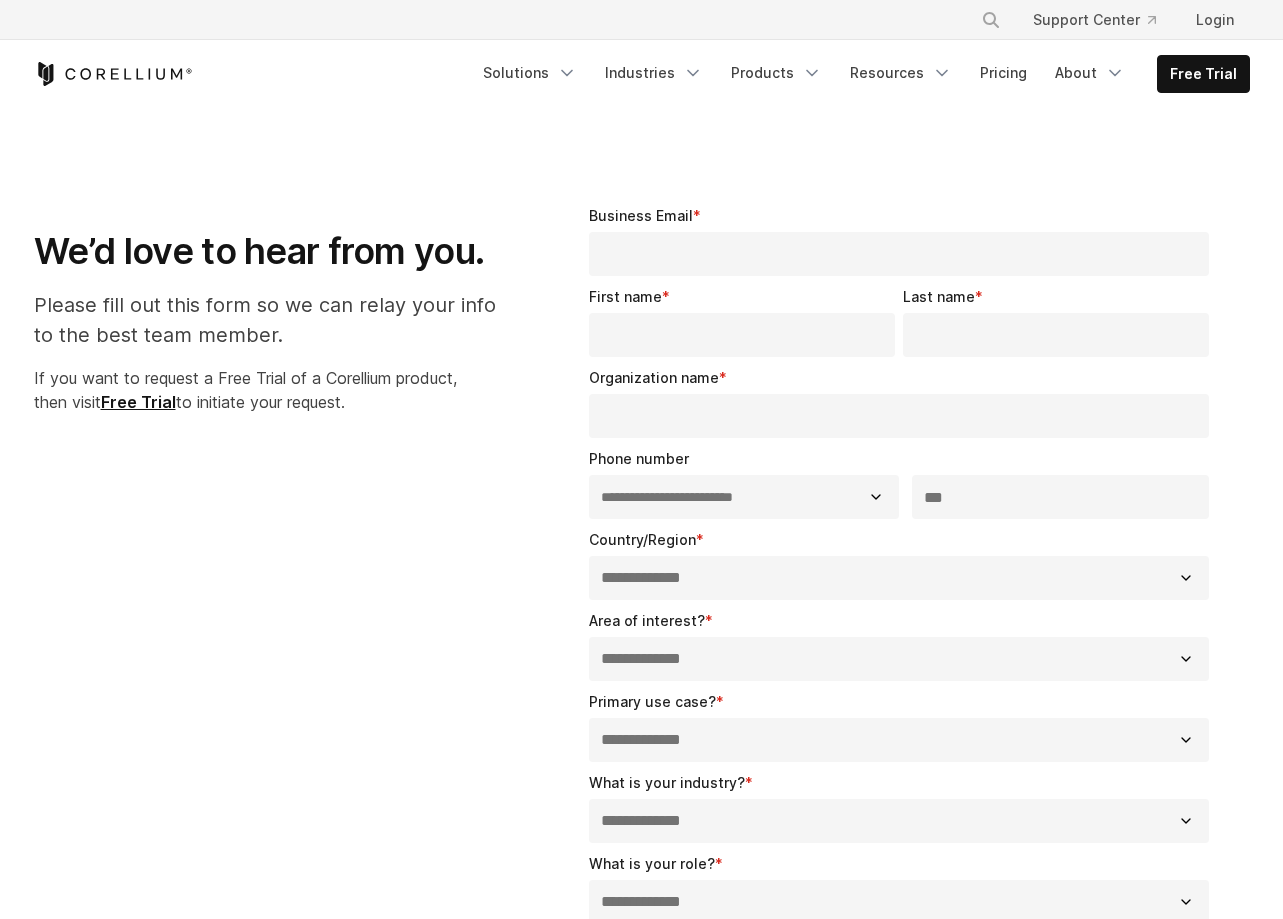 select on "**" 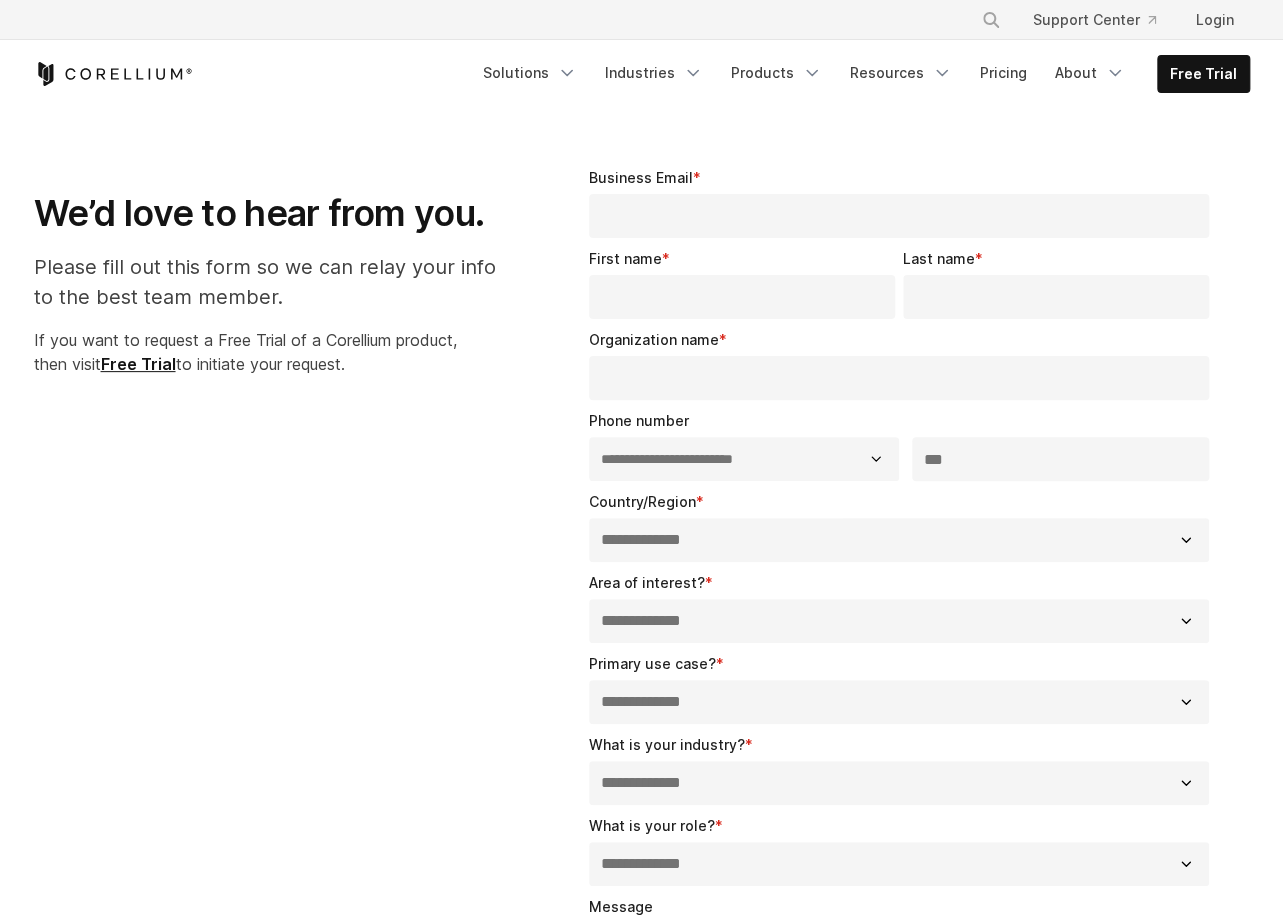 scroll, scrollTop: 0, scrollLeft: 0, axis: both 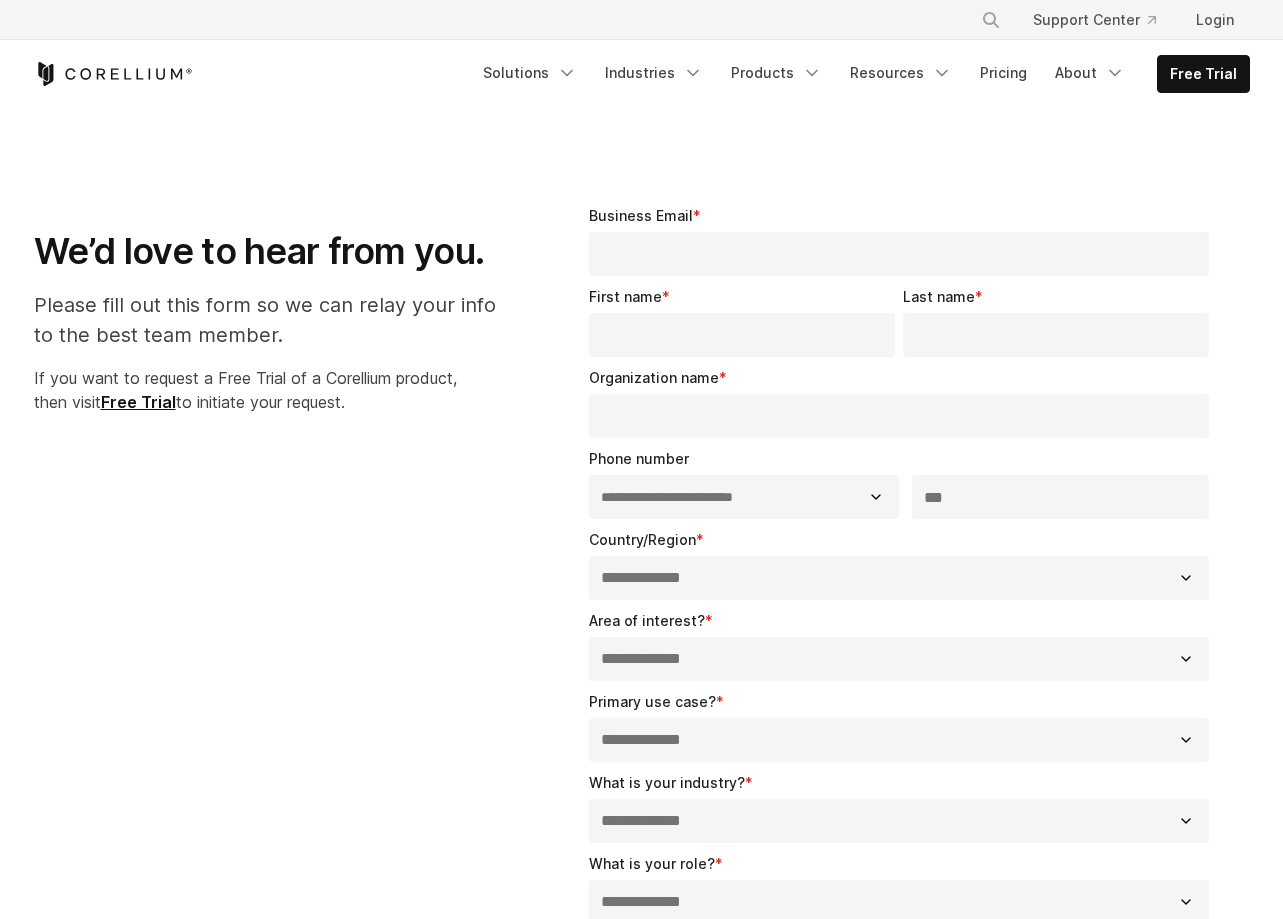 select on "**" 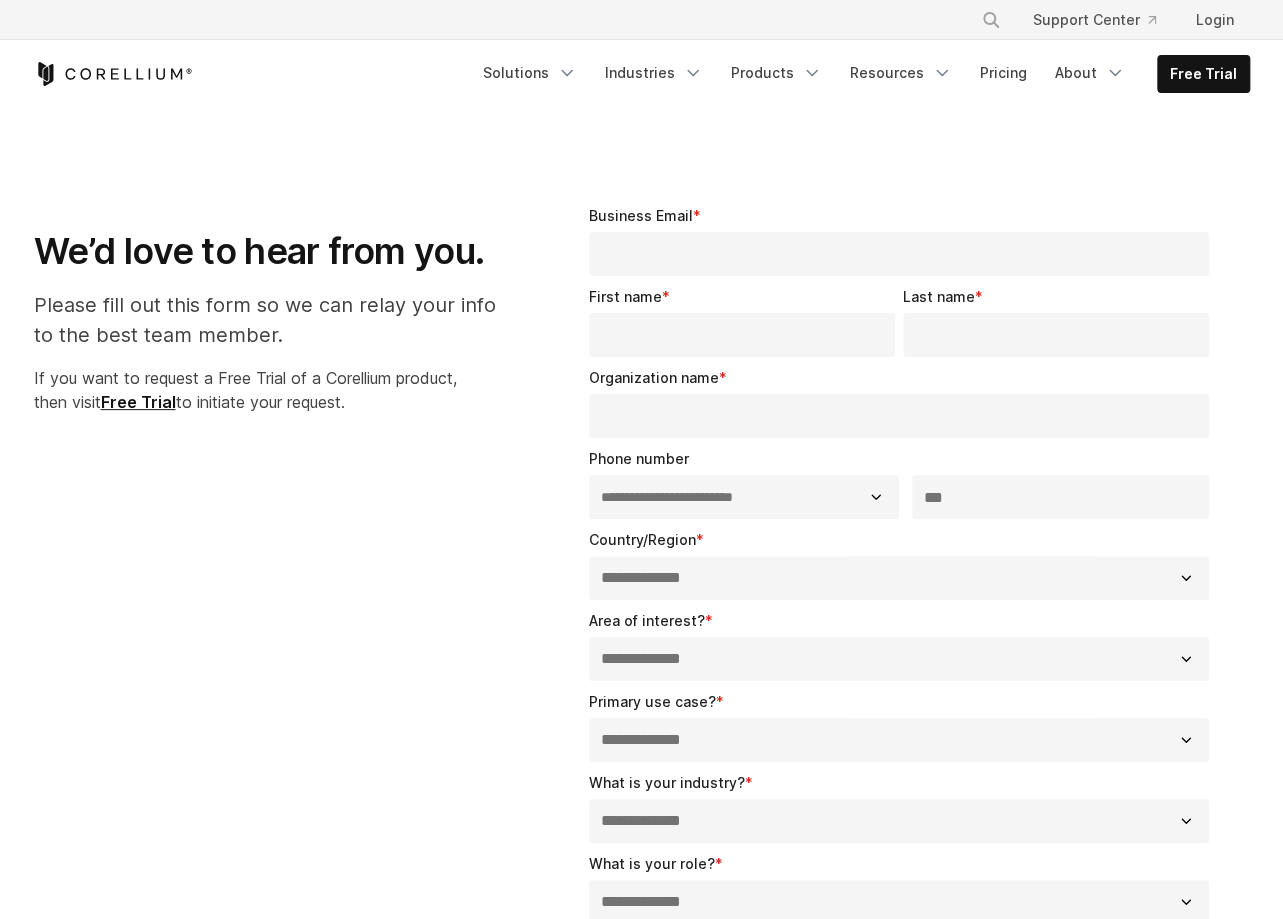click on "Business Email *" at bounding box center (899, 254) 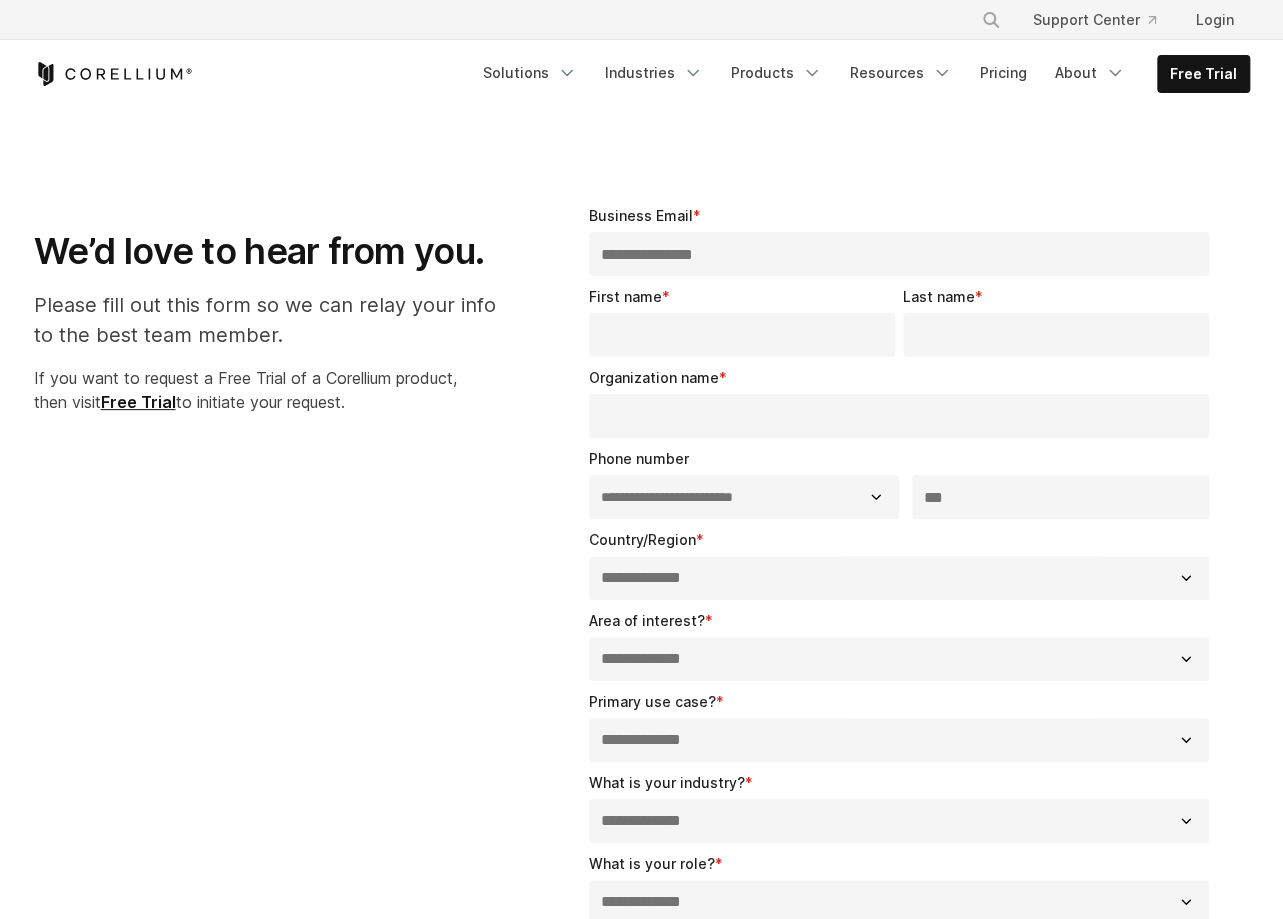type on "**********" 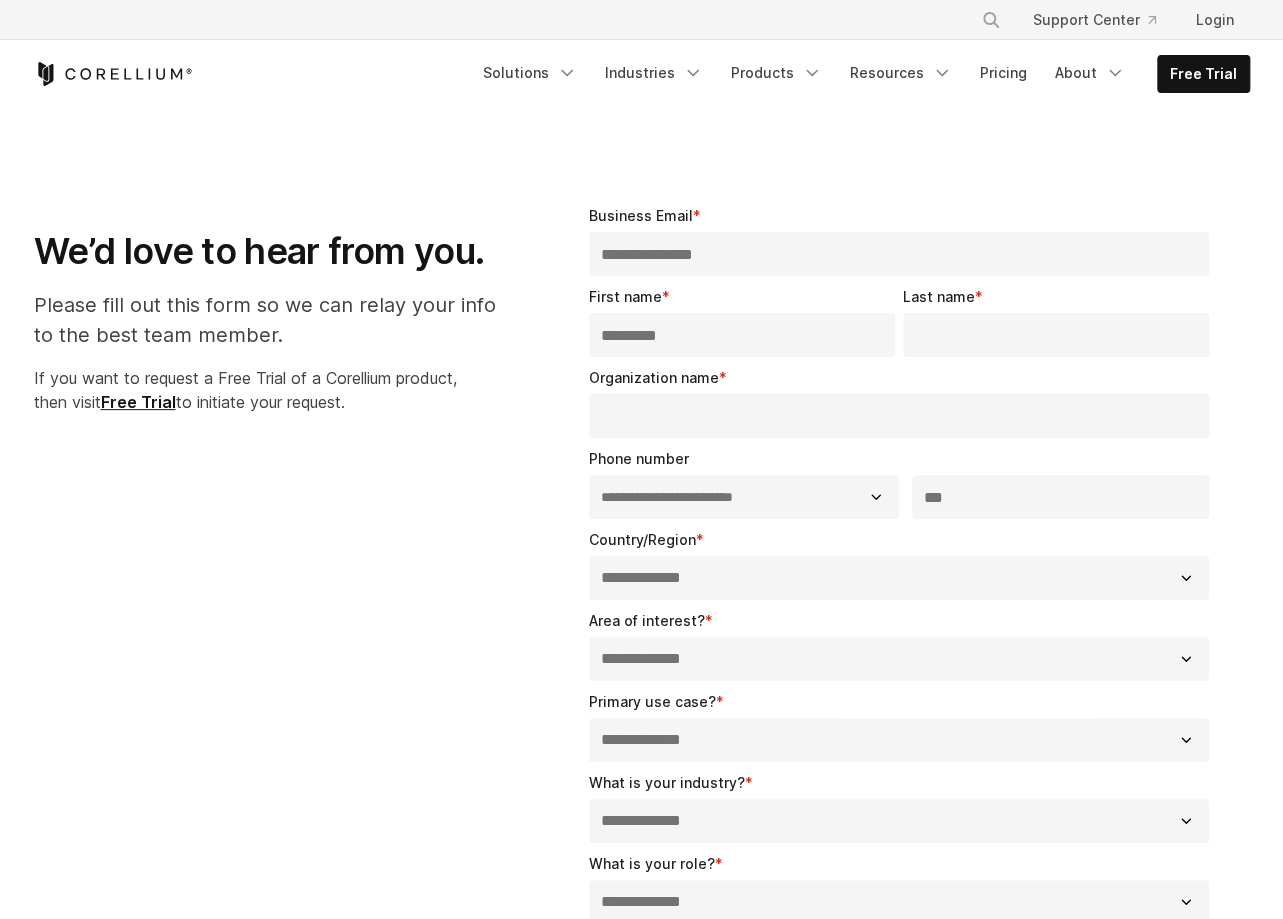 type on "*********" 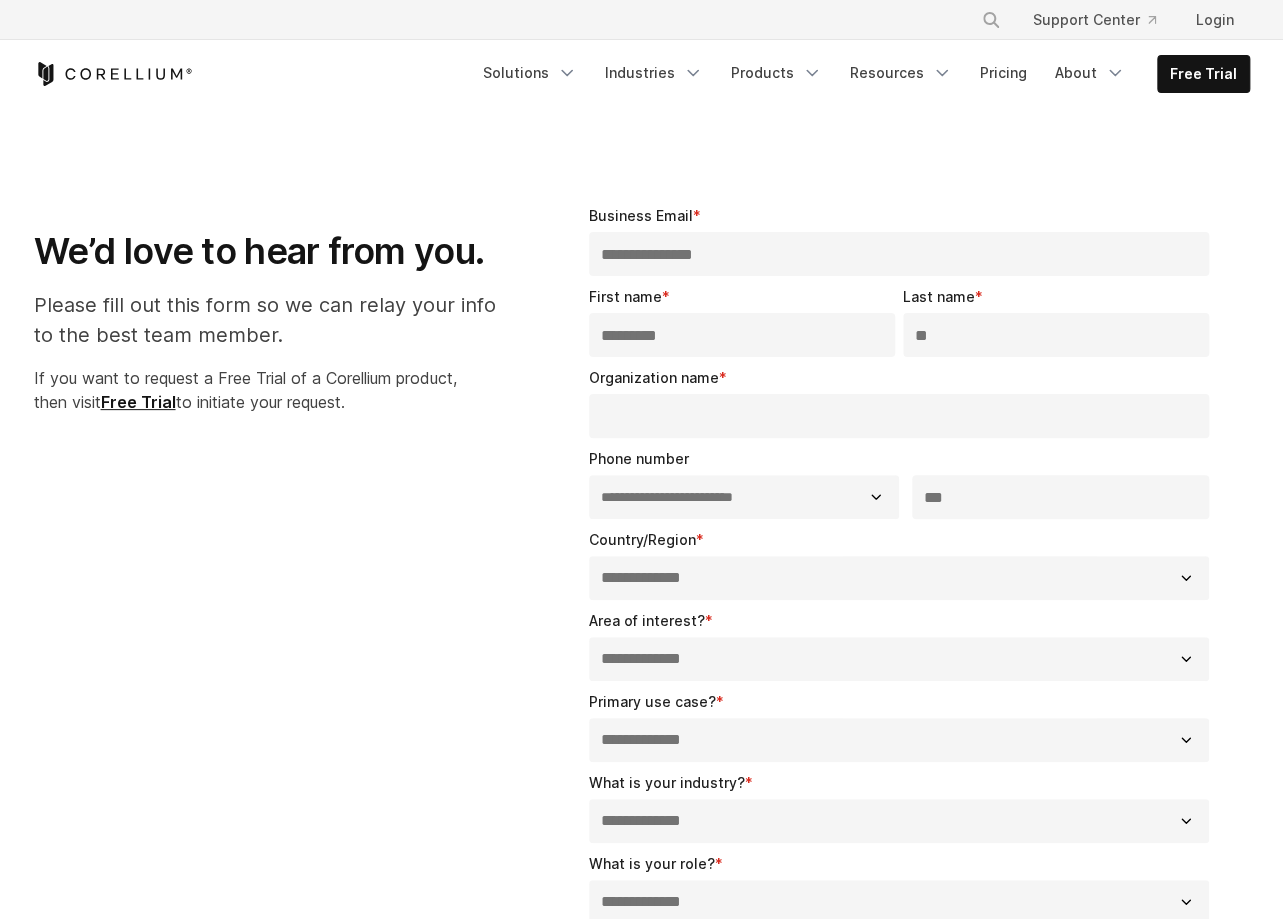 type on "**" 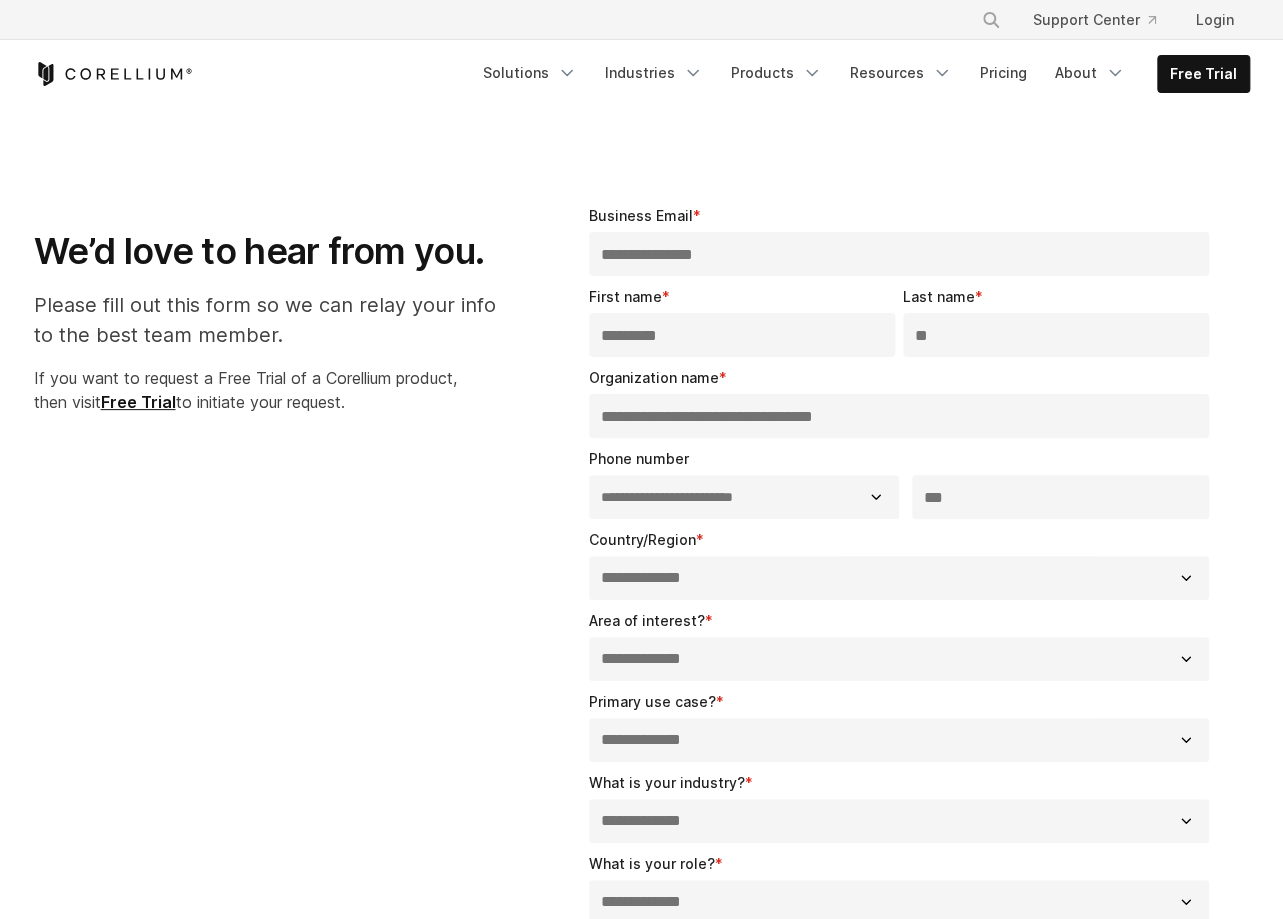 type on "**********" 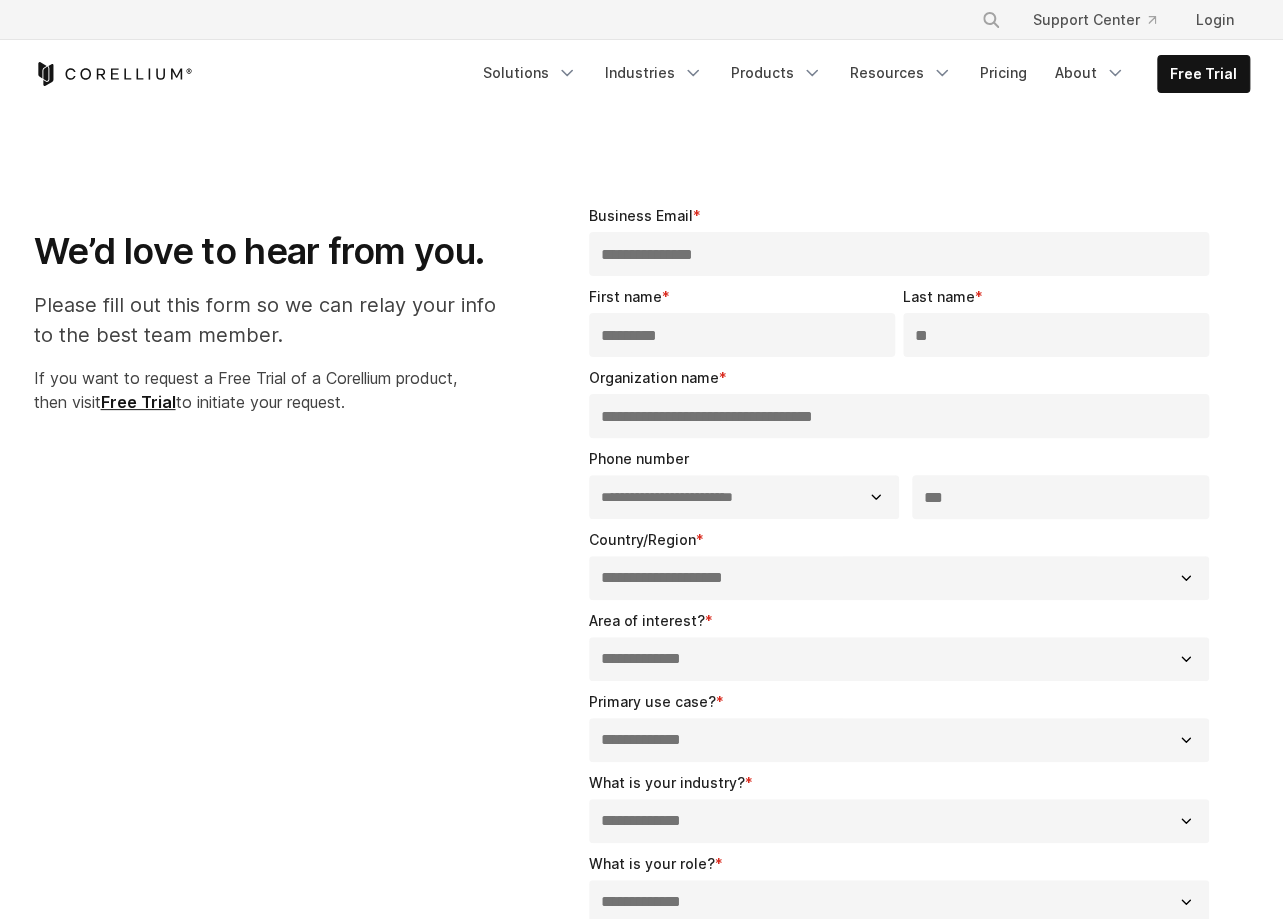 click on "**********" at bounding box center (899, 578) 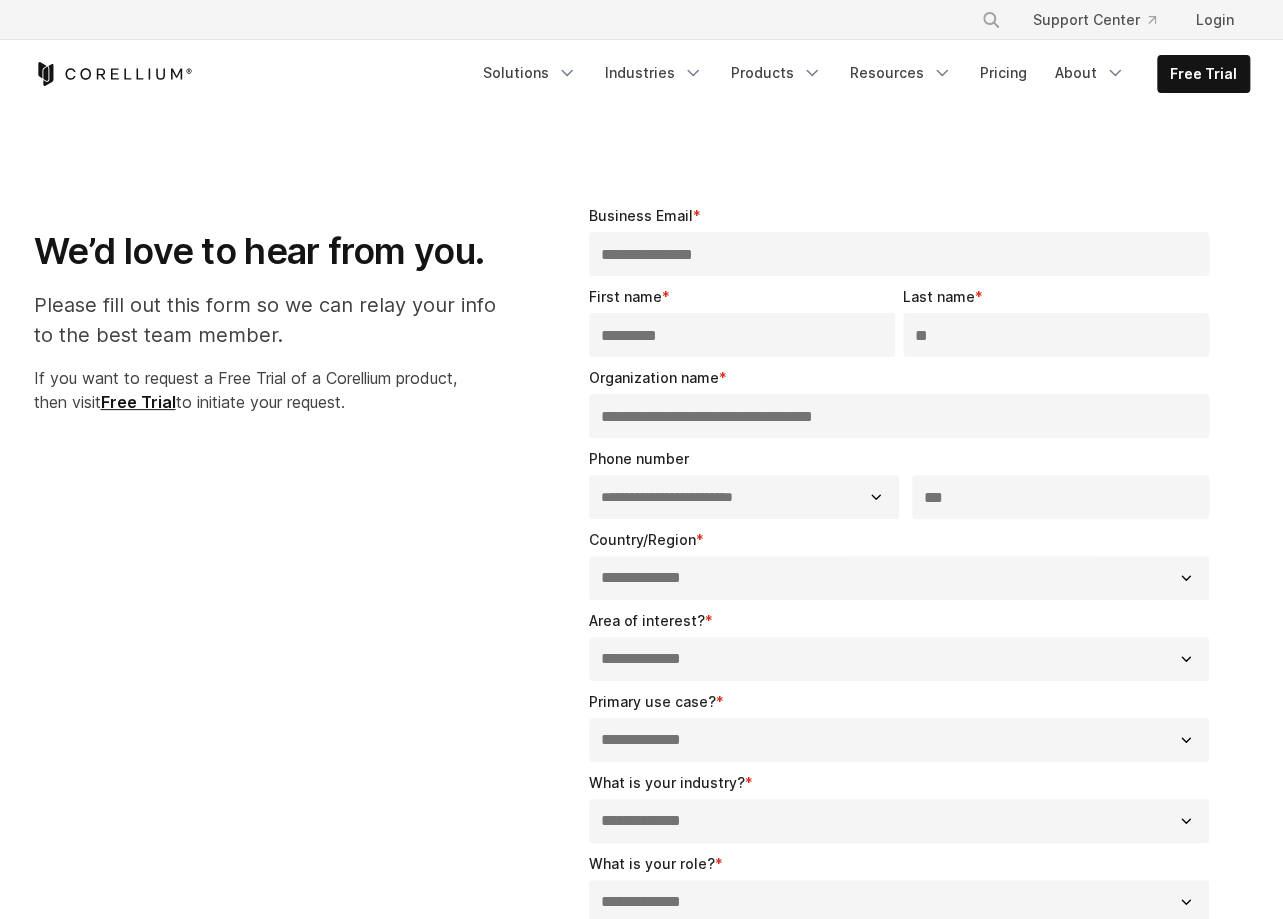 click on "**********" at bounding box center (0, 0) 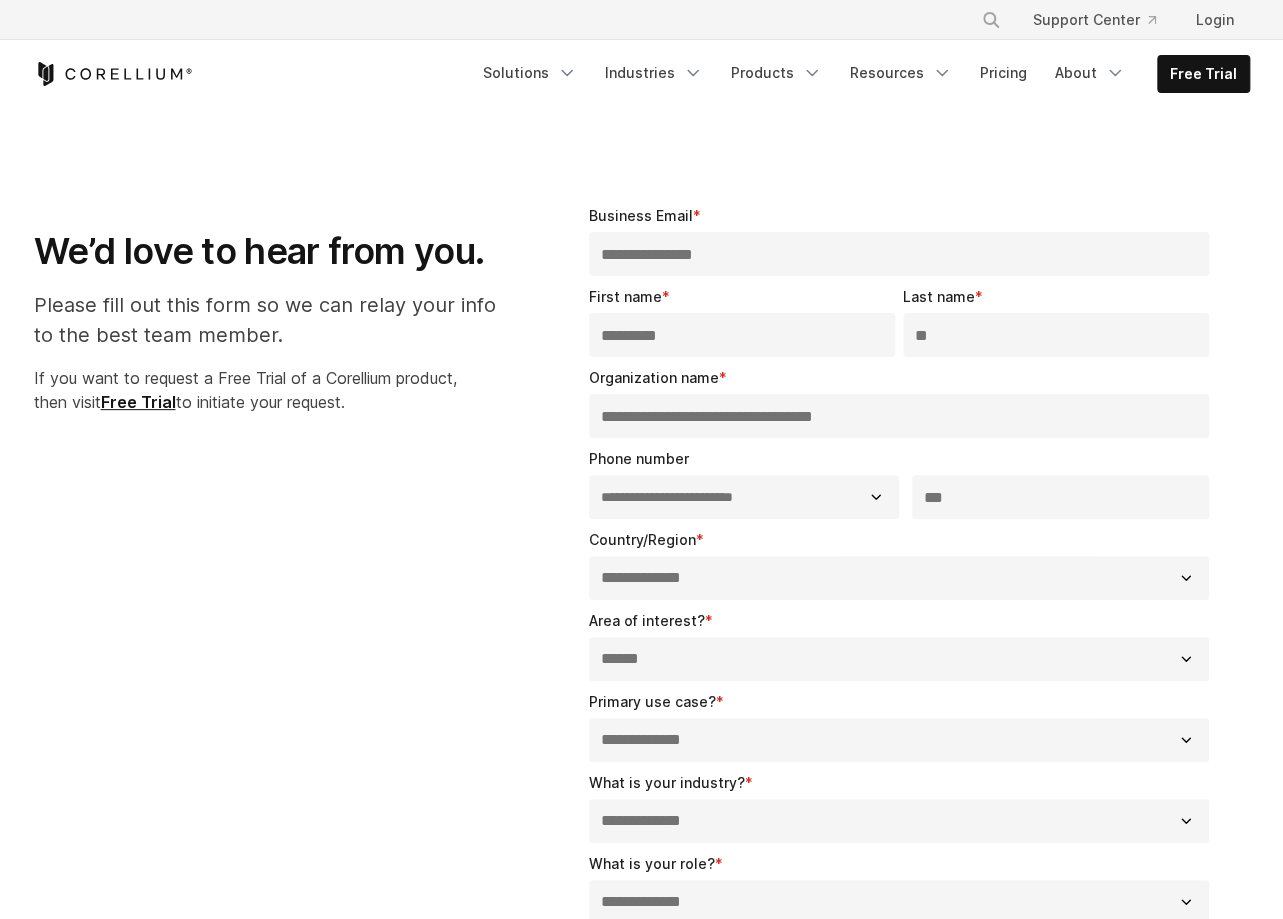 click on "******" at bounding box center (0, 0) 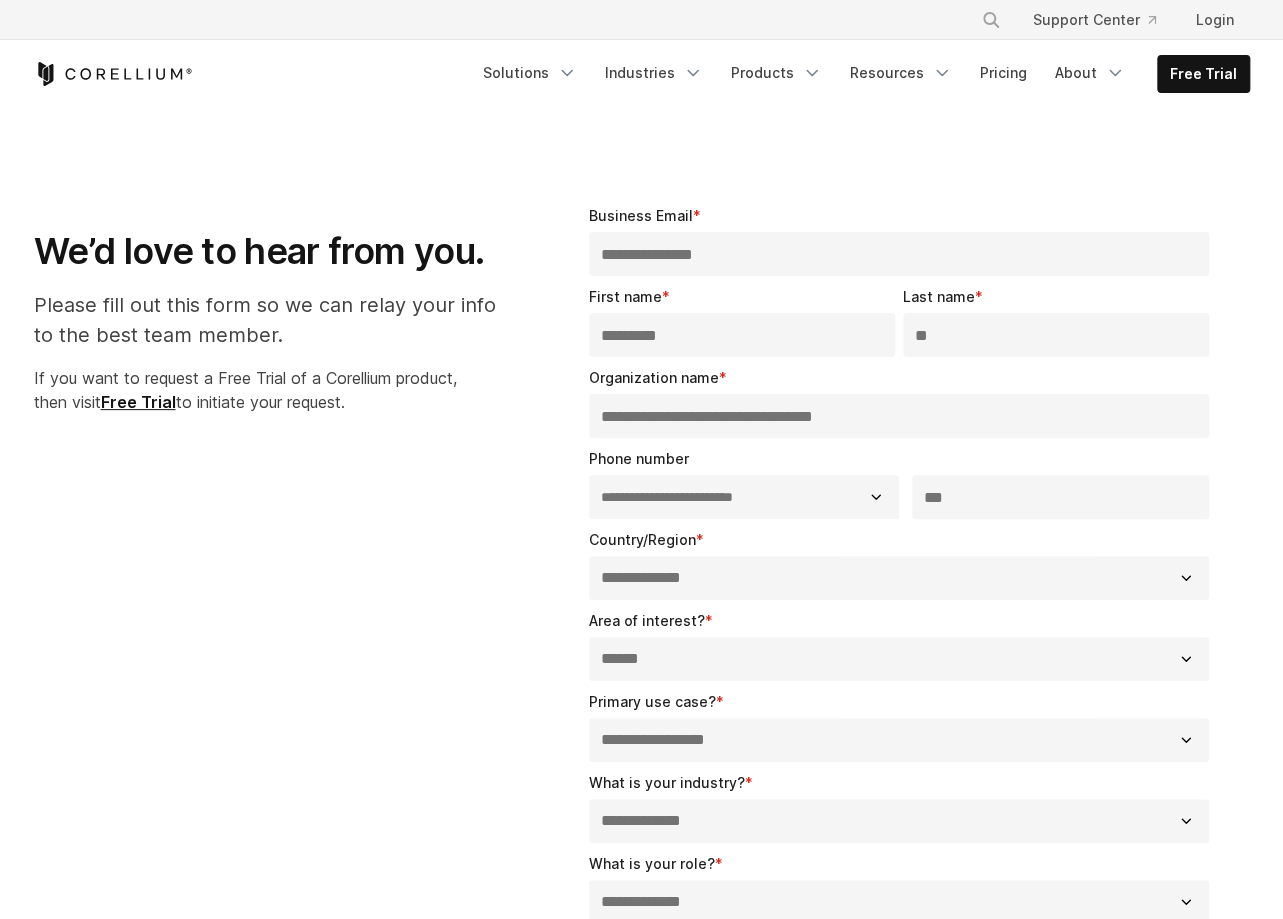 click on "**********" at bounding box center [0, 0] 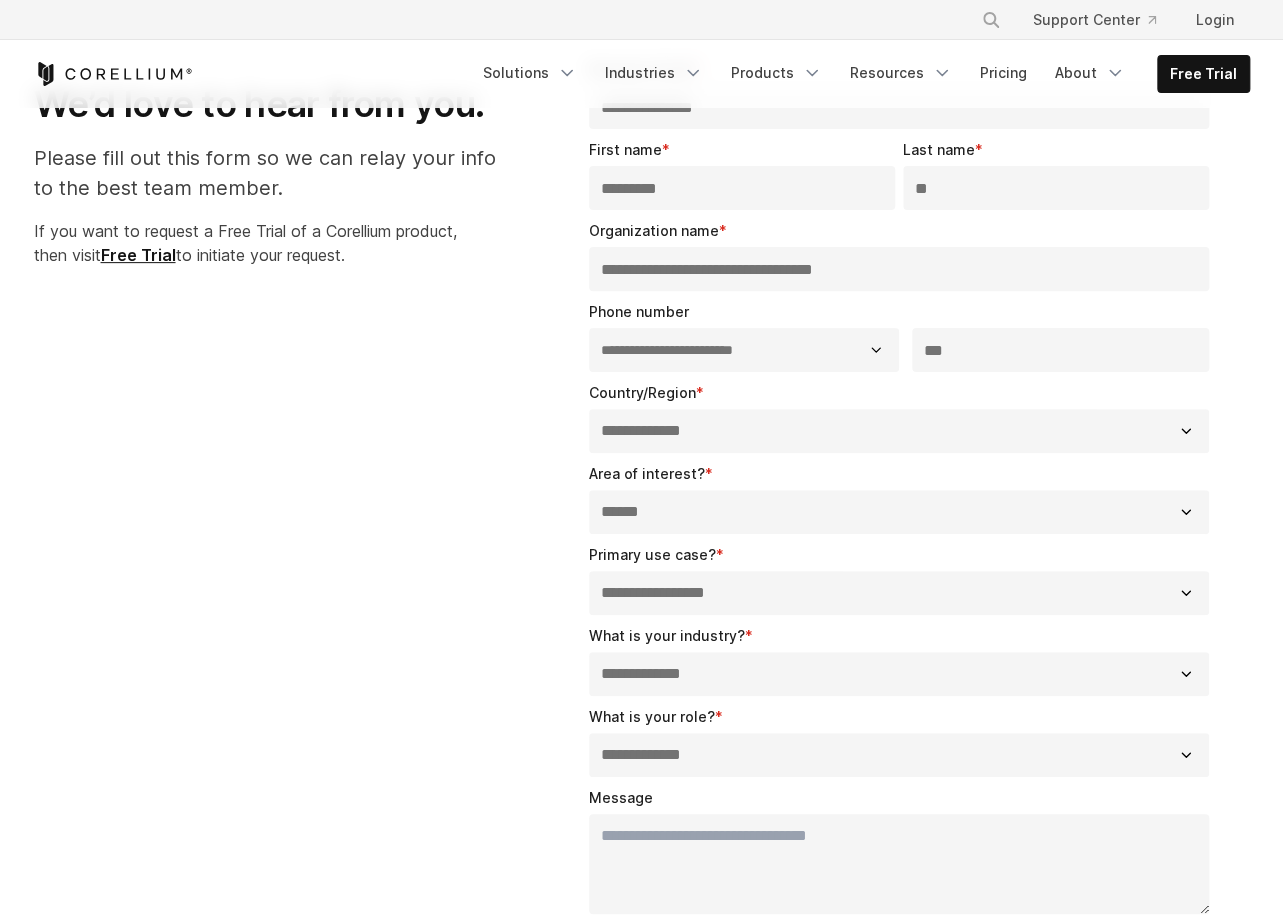 scroll, scrollTop: 154, scrollLeft: 0, axis: vertical 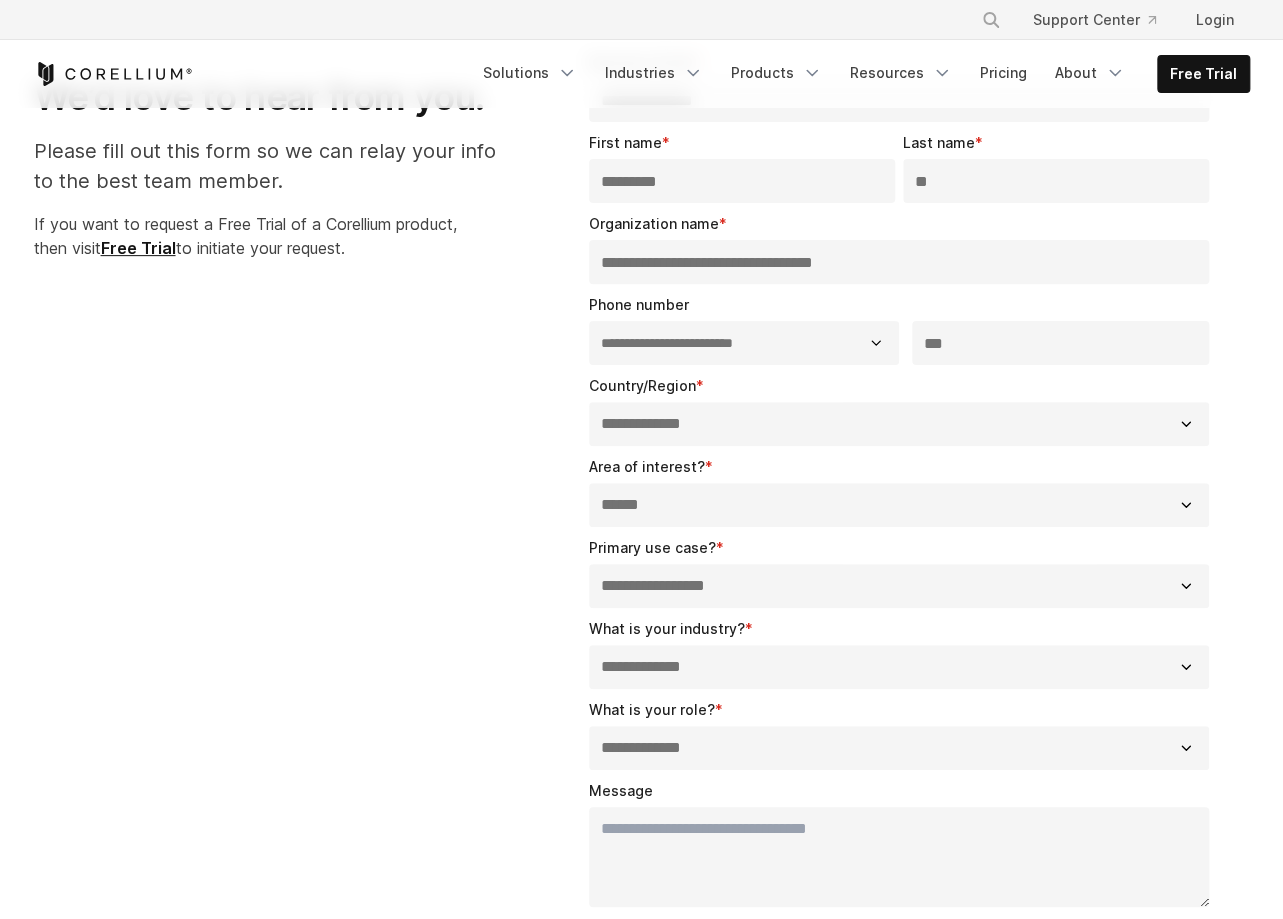 select on "*********" 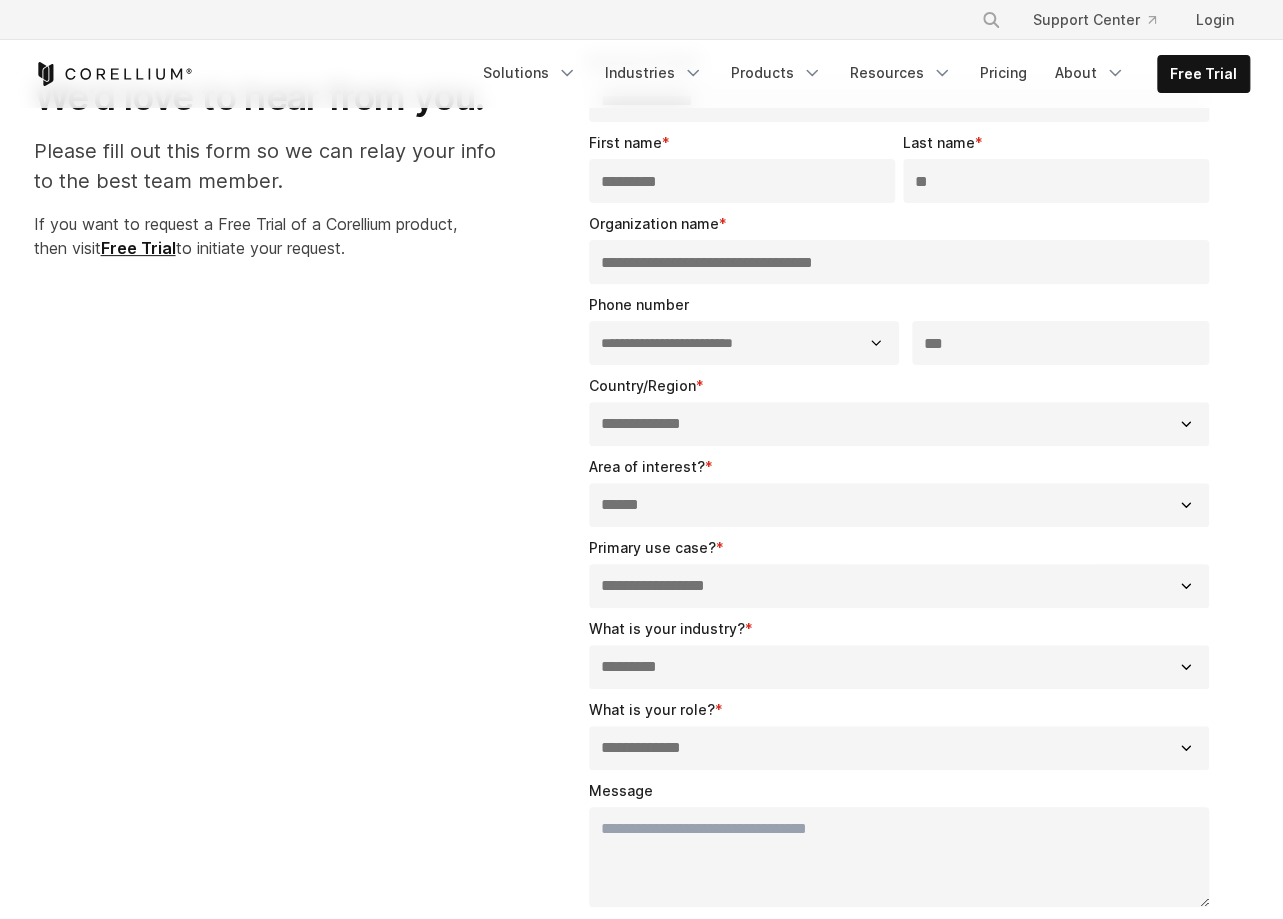 click on "*********" at bounding box center [0, 0] 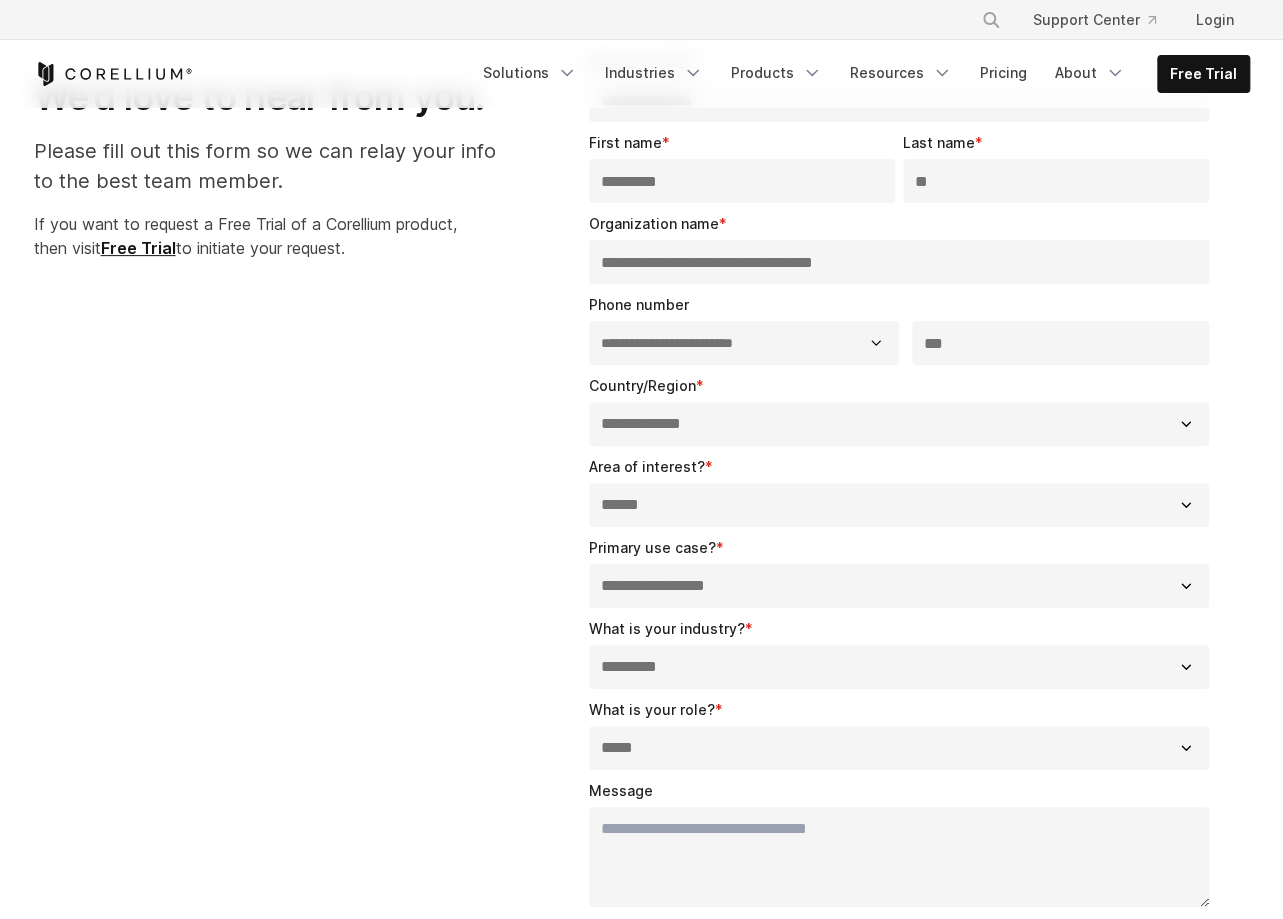 click on "*****" at bounding box center [0, 0] 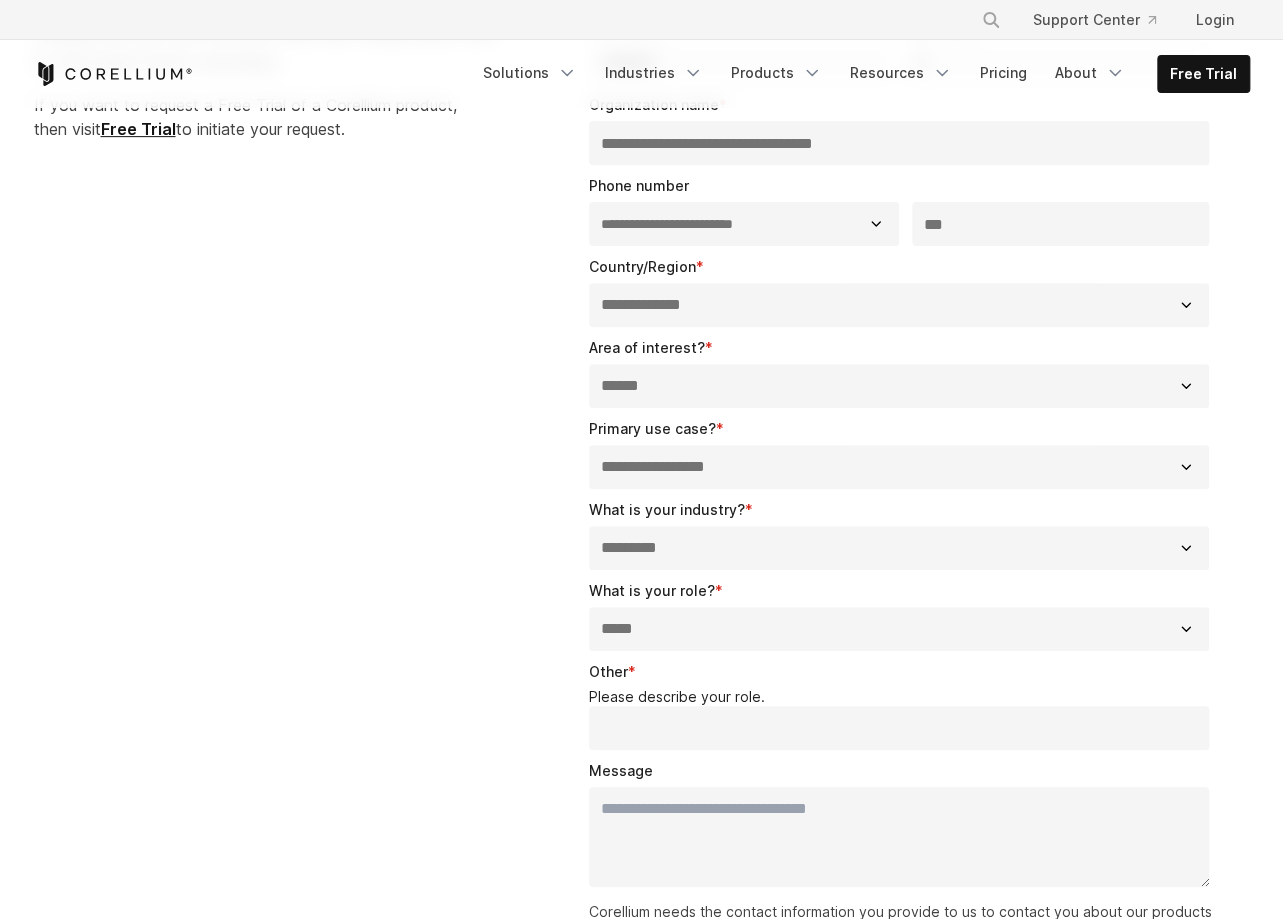scroll, scrollTop: 276, scrollLeft: 0, axis: vertical 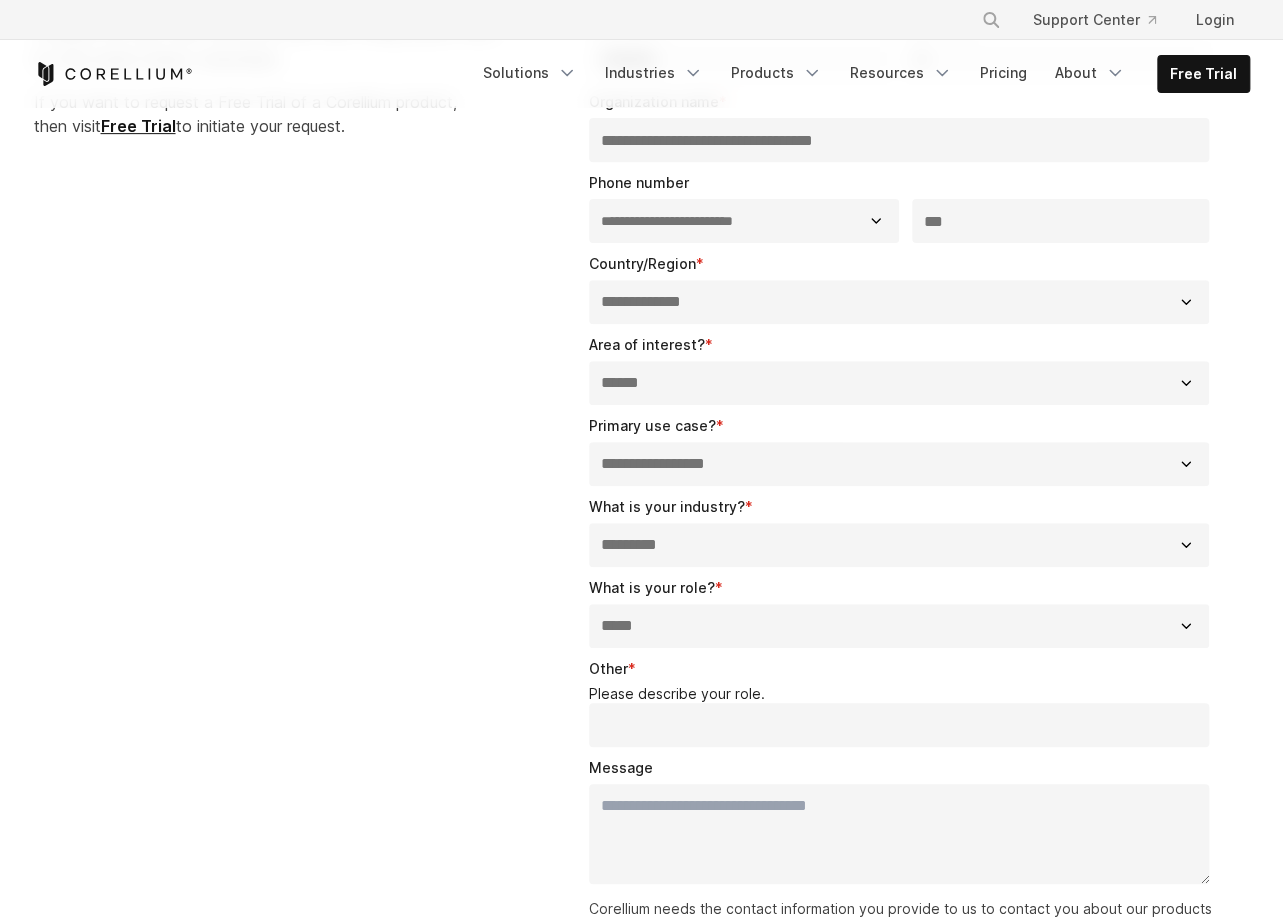 select on "**********" 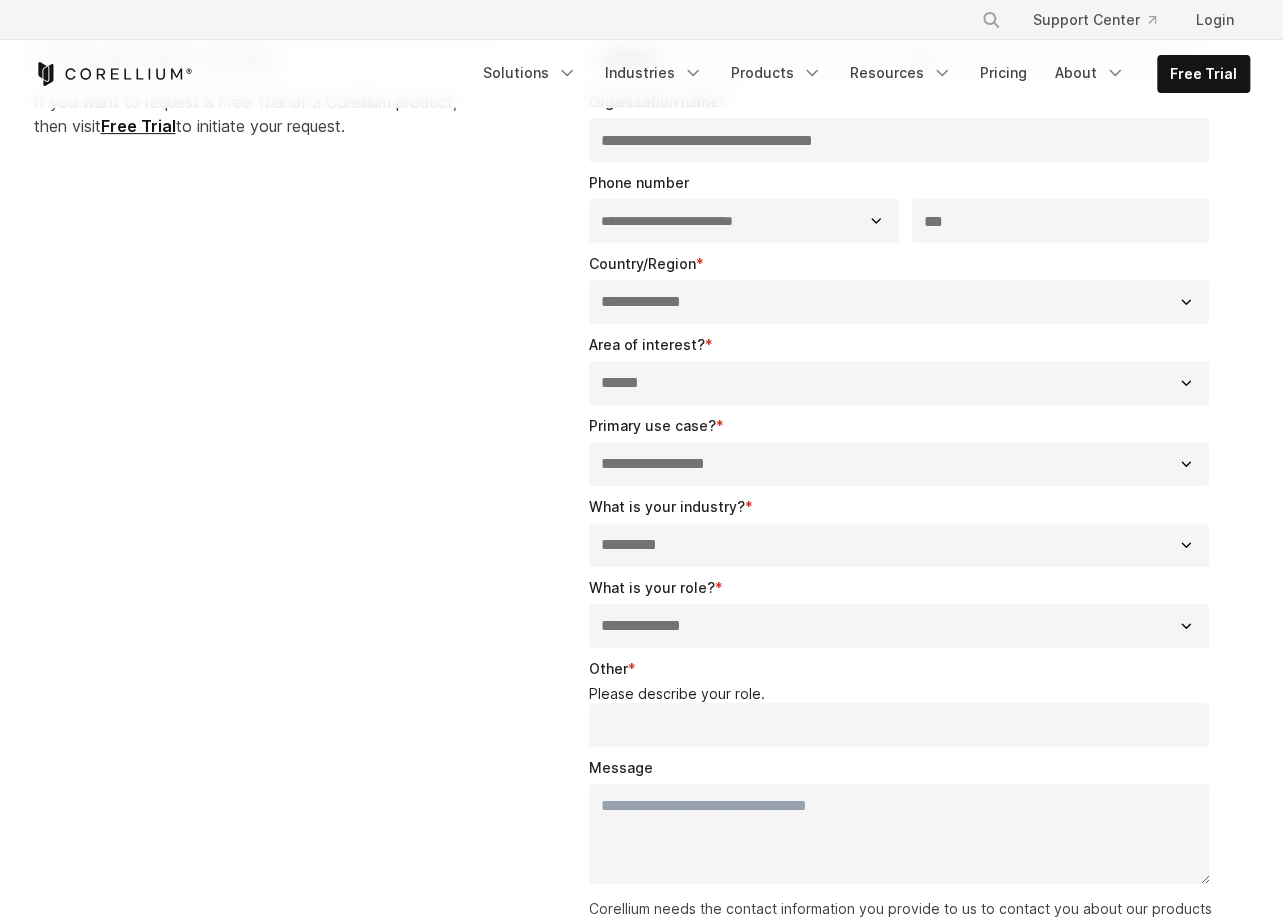 click on "**********" at bounding box center [0, 0] 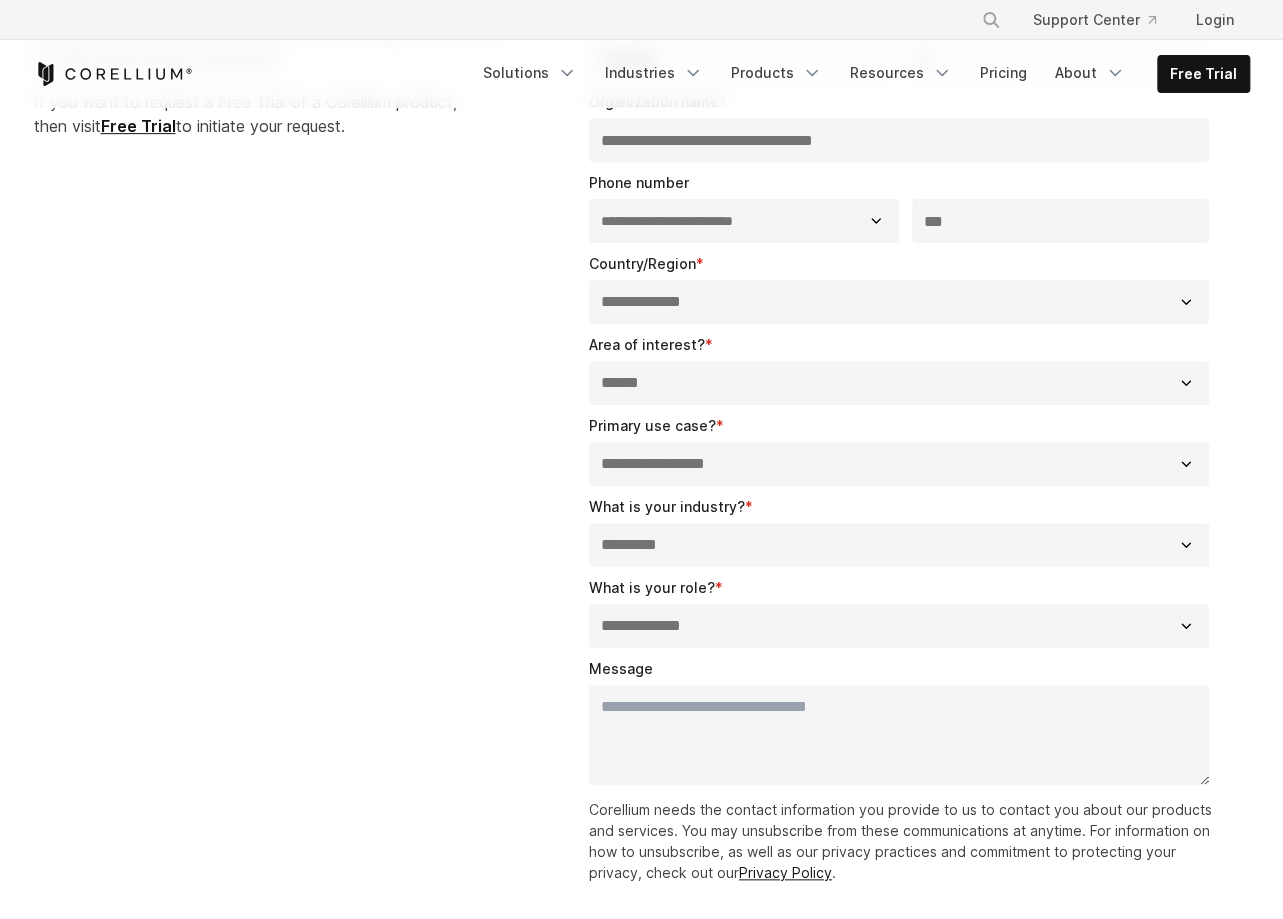 click on "Message" at bounding box center (899, 735) 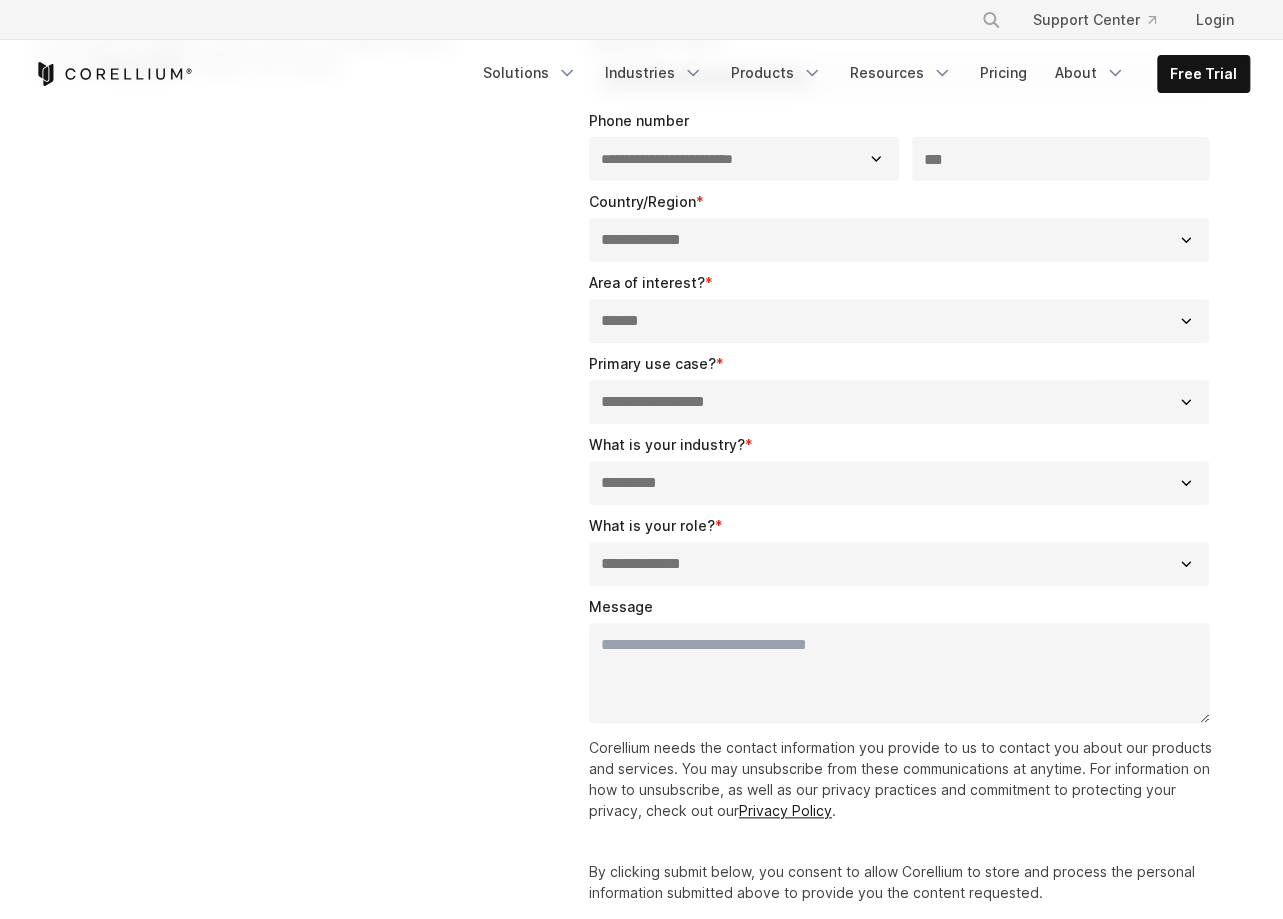click on "Message" at bounding box center (899, 673) 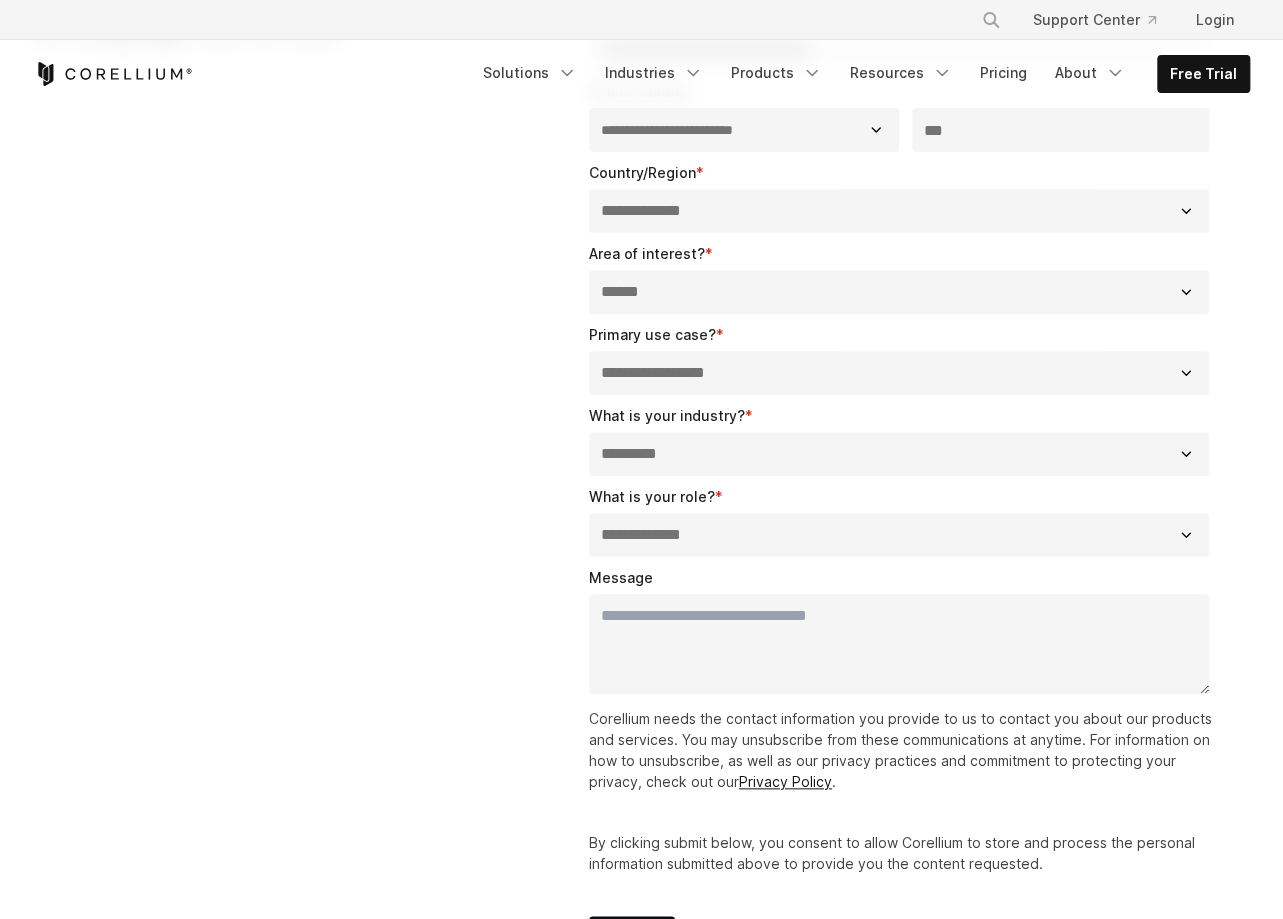 scroll, scrollTop: 396, scrollLeft: 0, axis: vertical 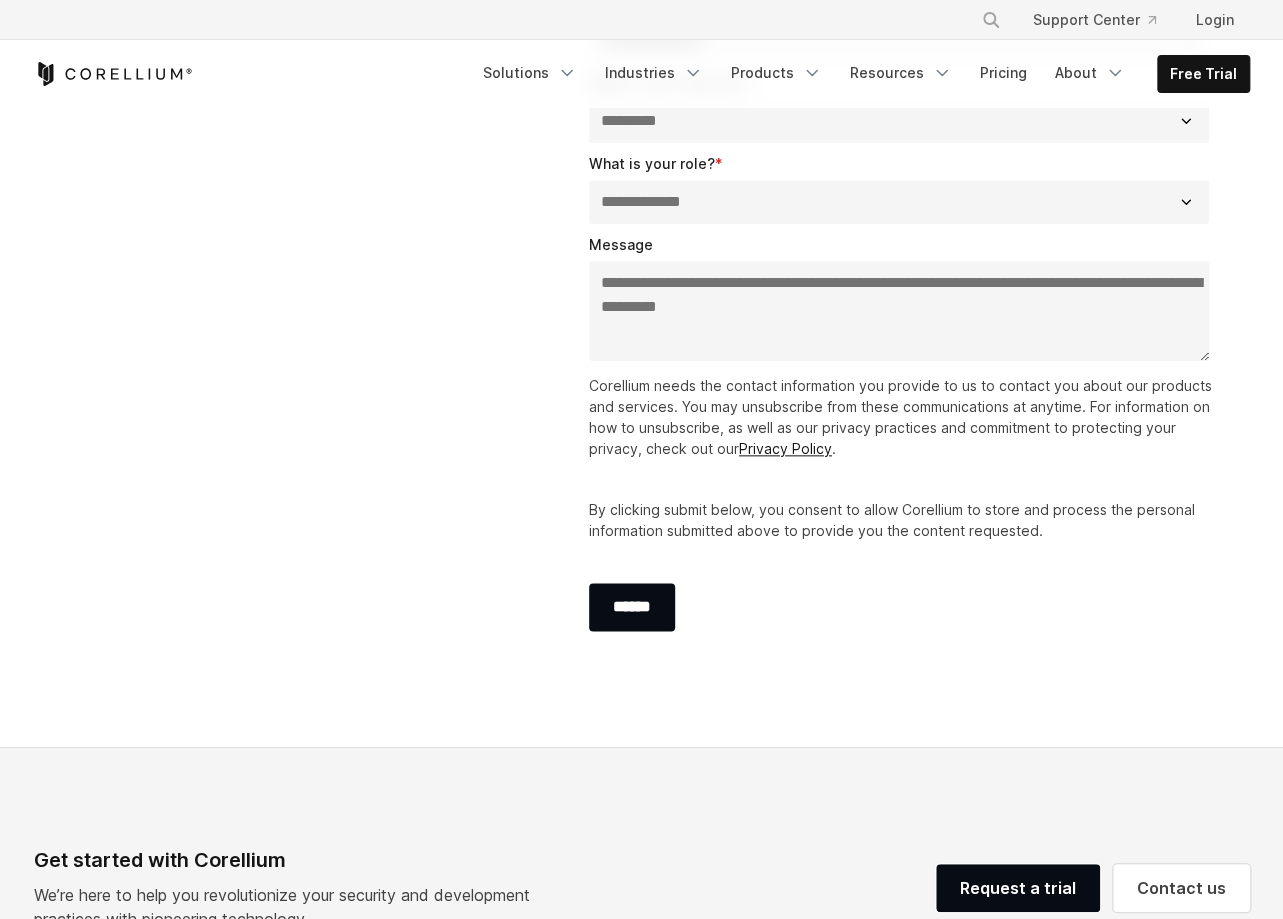 click on "**********" at bounding box center [899, 311] 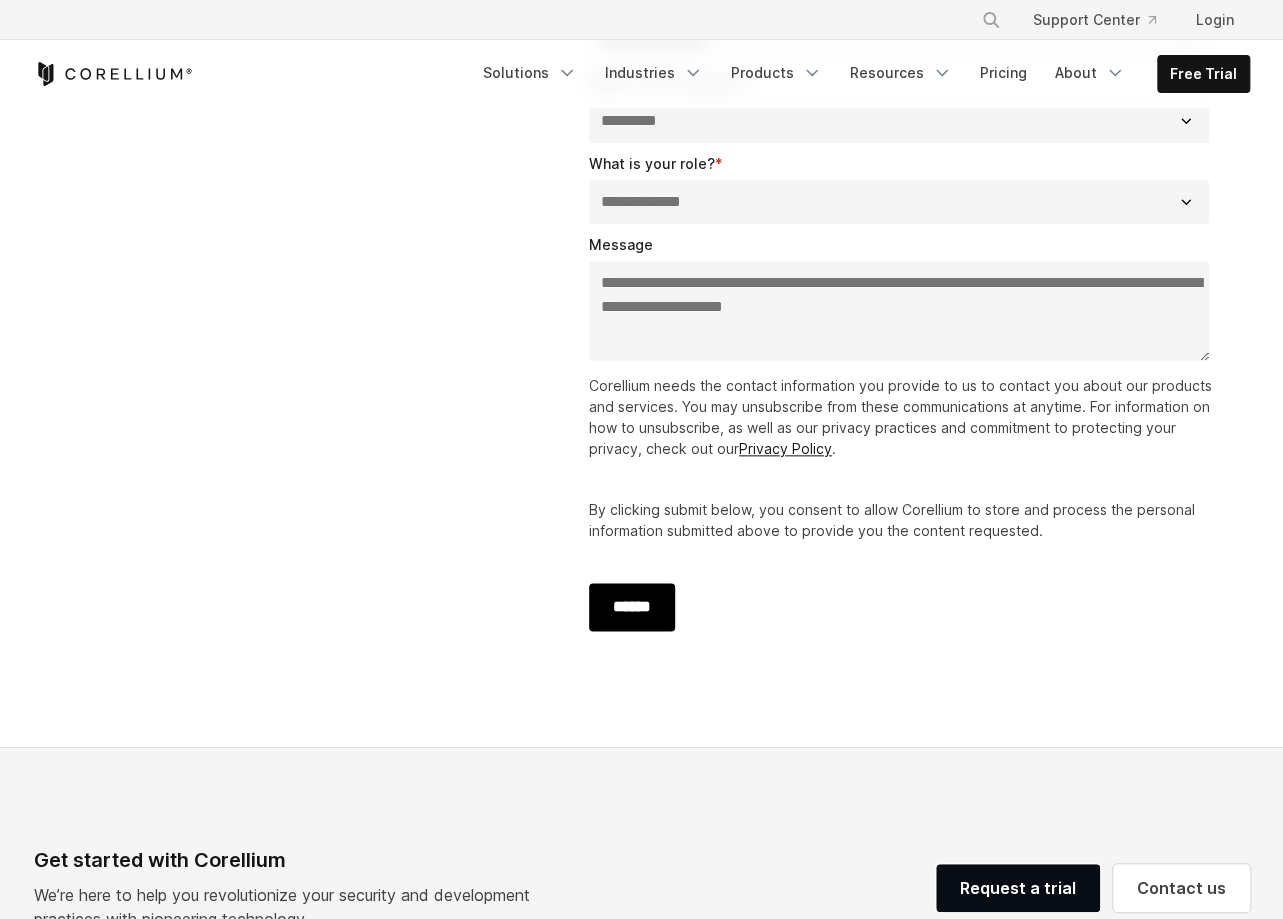 type on "**********" 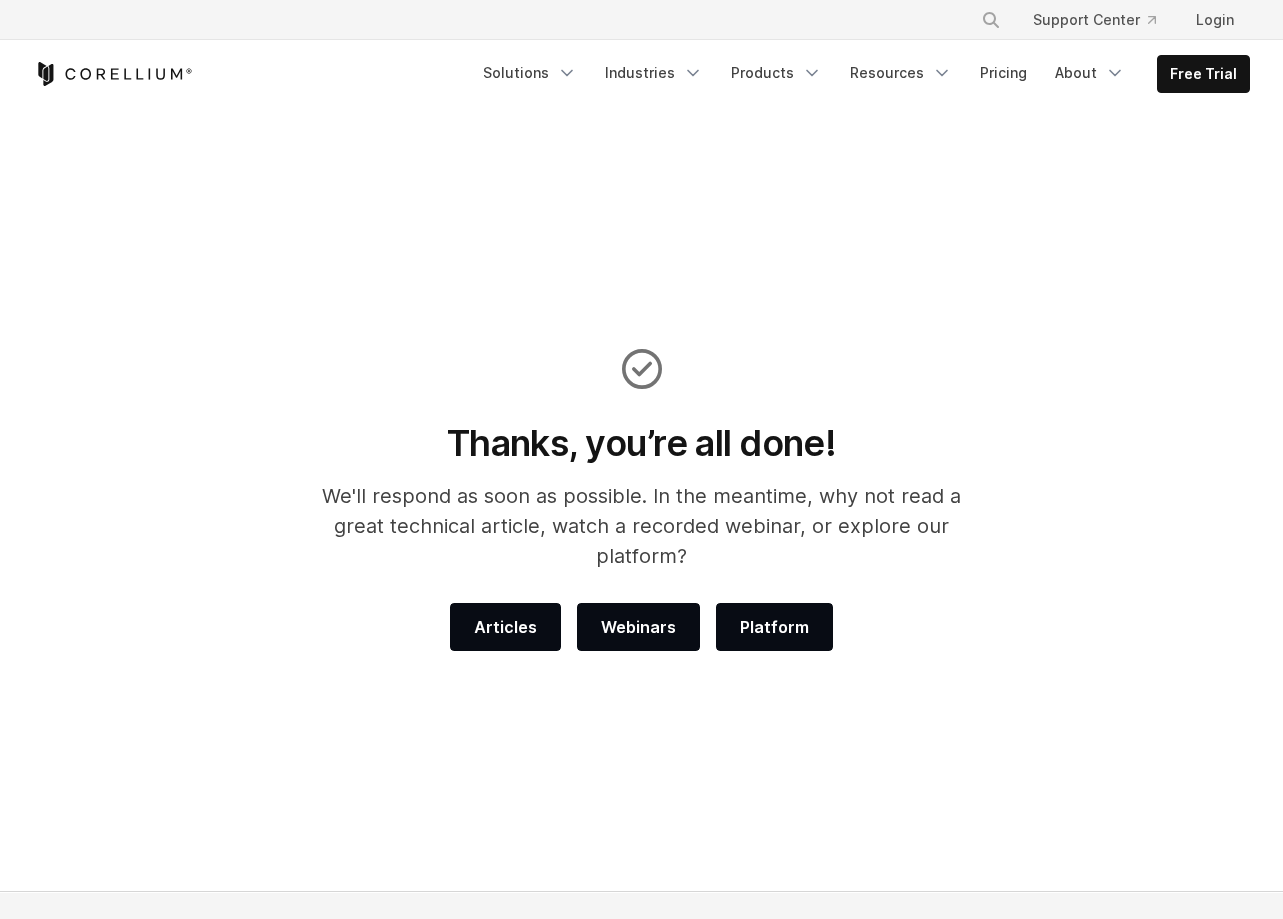 scroll, scrollTop: 0, scrollLeft: 0, axis: both 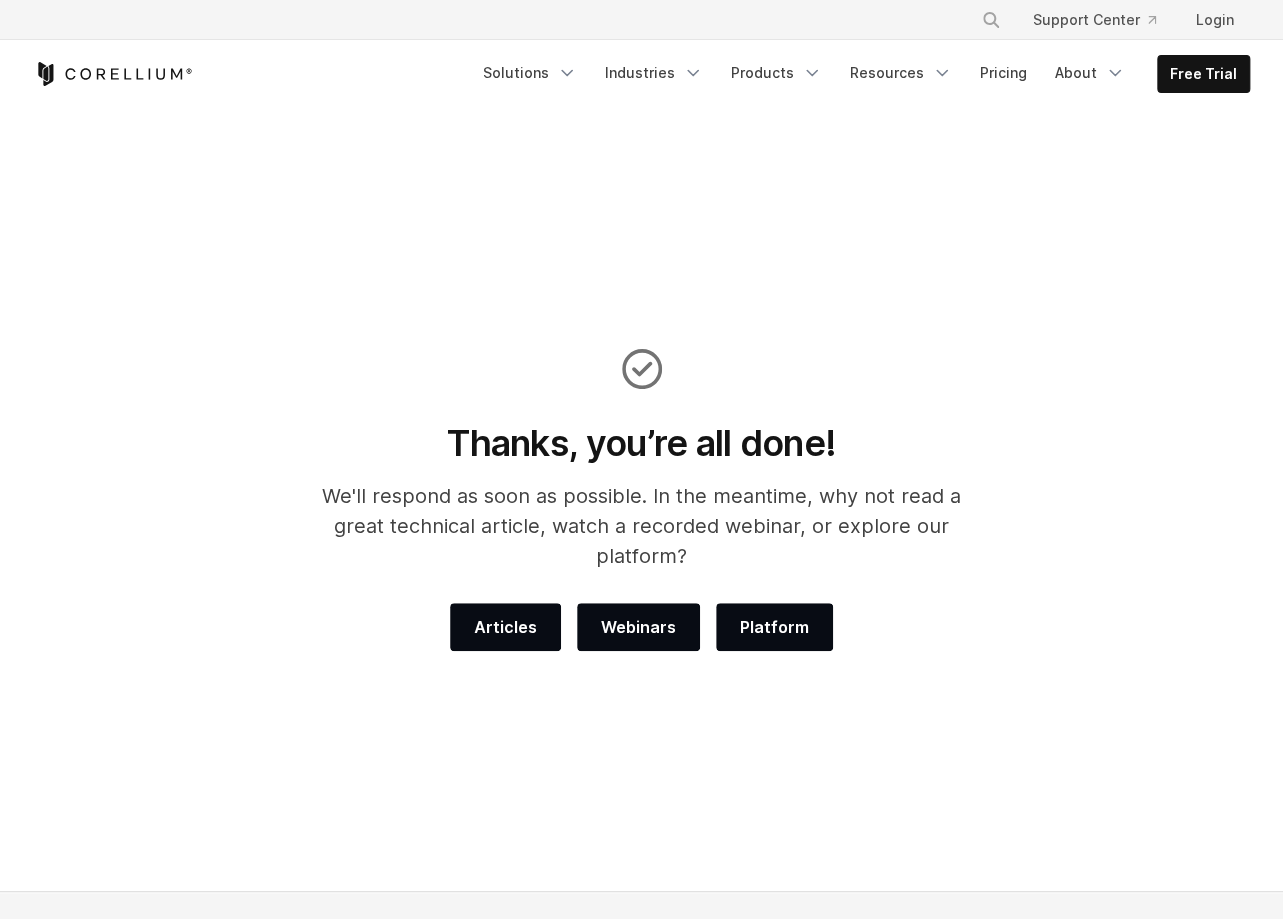click on "Thanks, you’re all done!
We'll respond as soon as possible. In the meantime, why not read a great technical article, watch a recorded webinar, or explore our platform?
Articles
Webinars
Platform" at bounding box center [641, 500] 